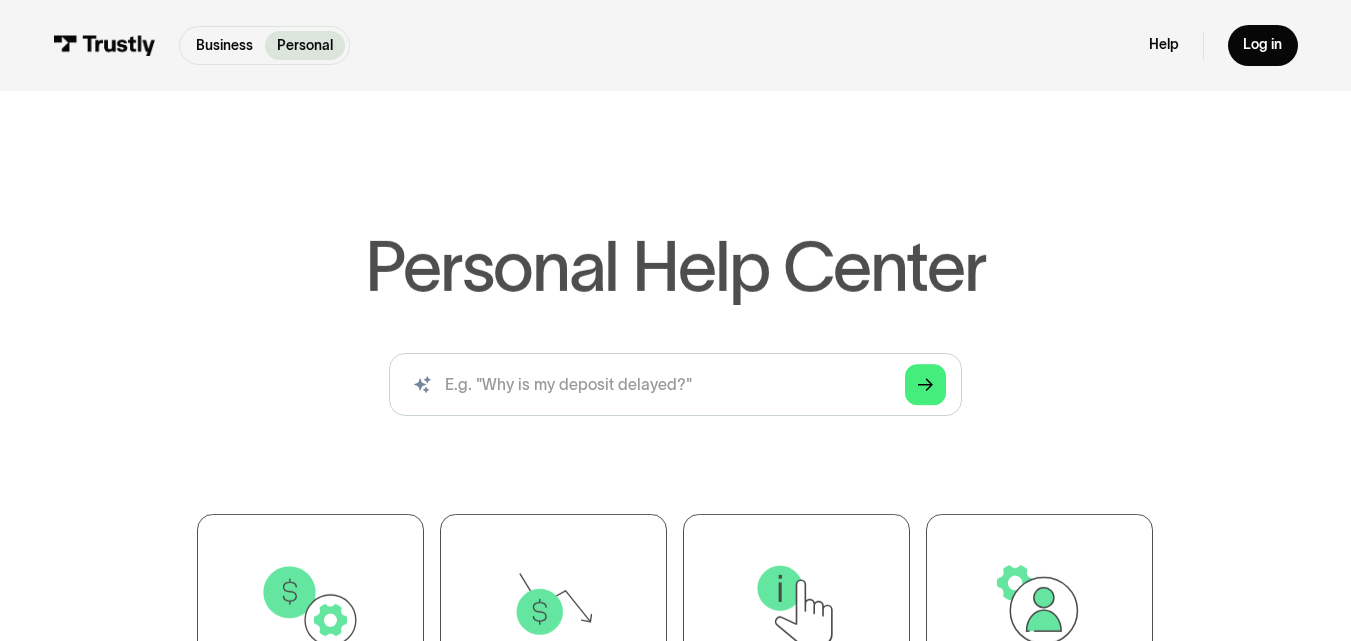 scroll, scrollTop: 0, scrollLeft: 0, axis: both 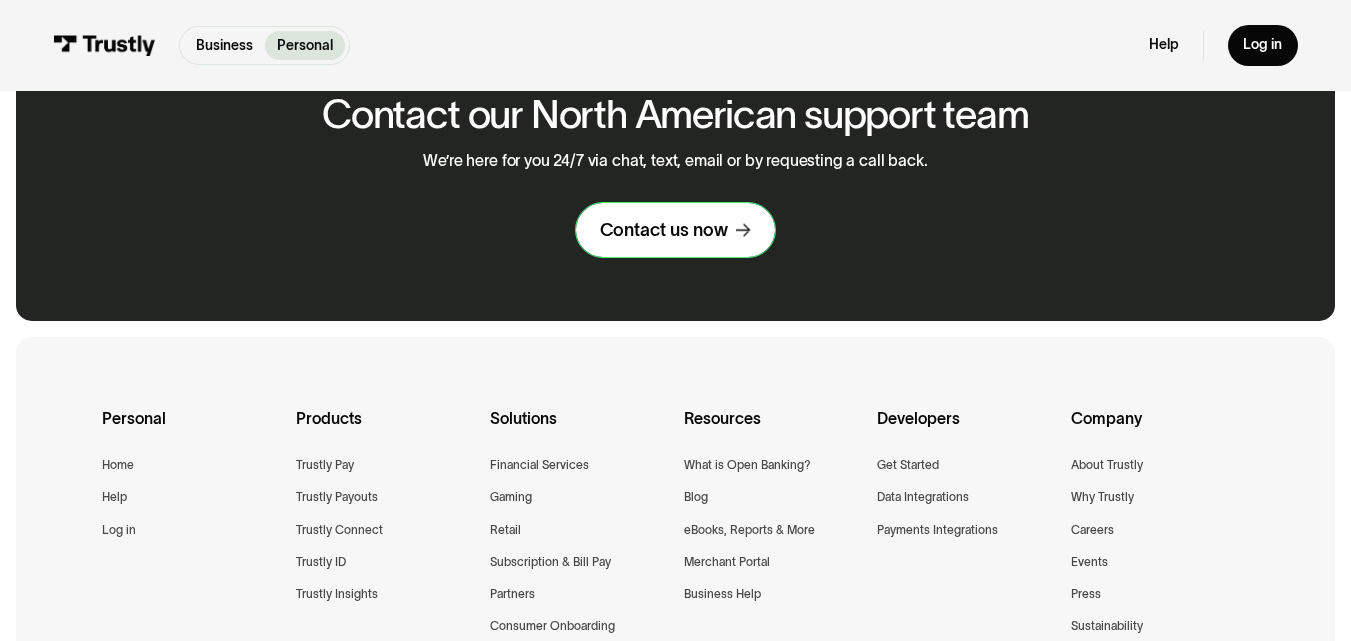 click on "Contact us now" at bounding box center [664, 230] 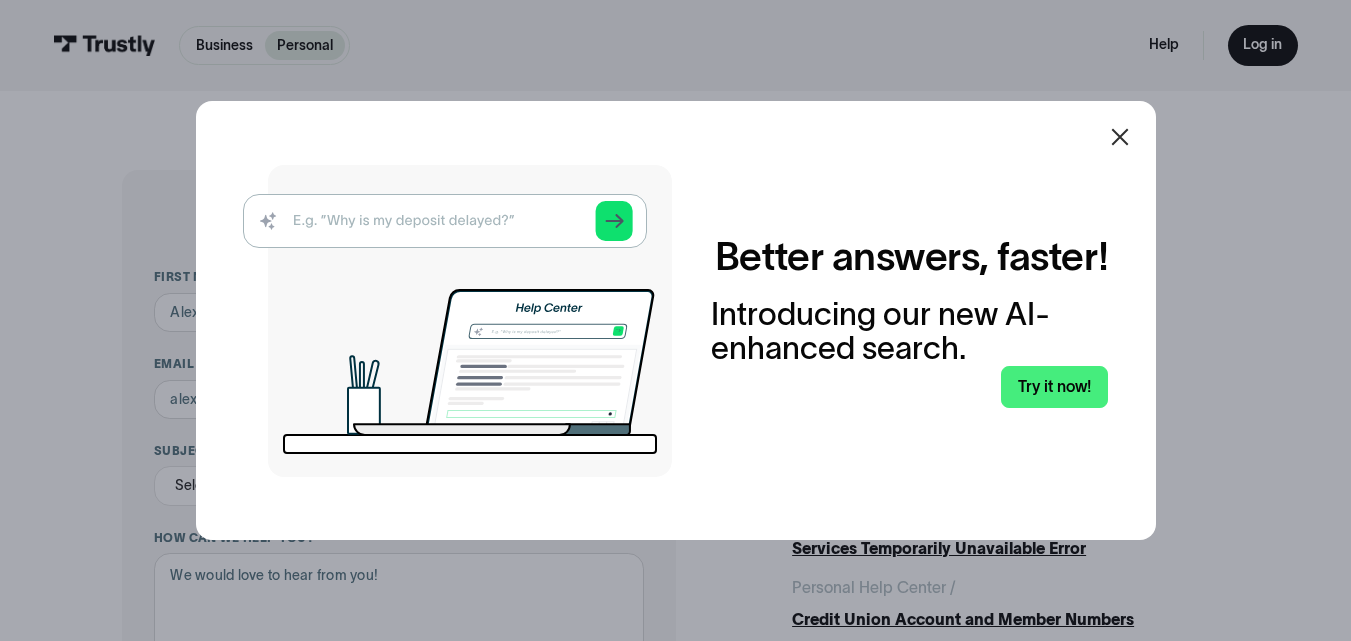 scroll, scrollTop: 0, scrollLeft: 0, axis: both 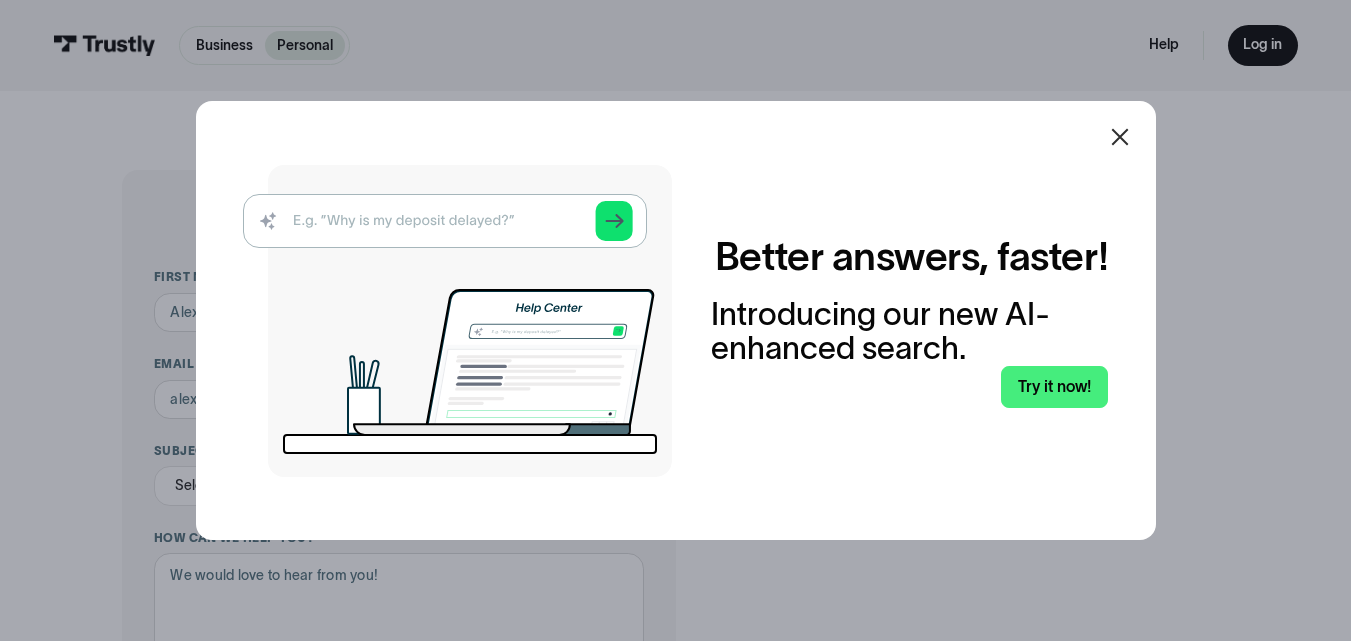 click at bounding box center [1120, 137] 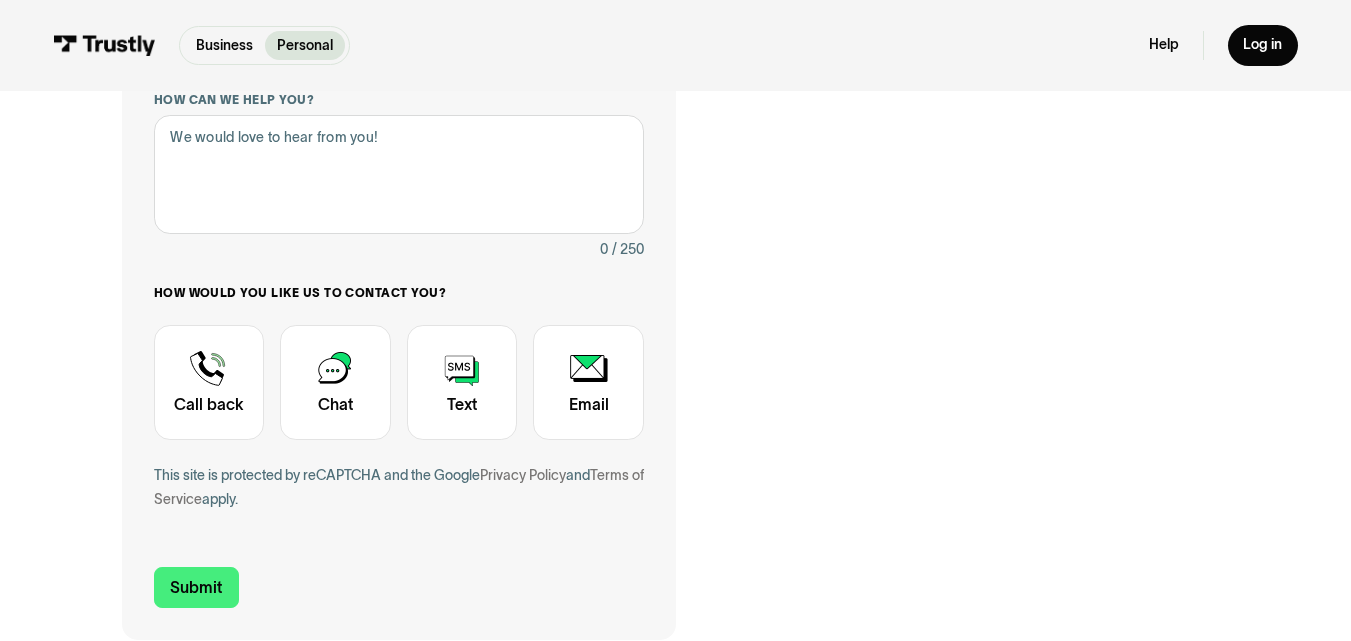 scroll, scrollTop: 533, scrollLeft: 0, axis: vertical 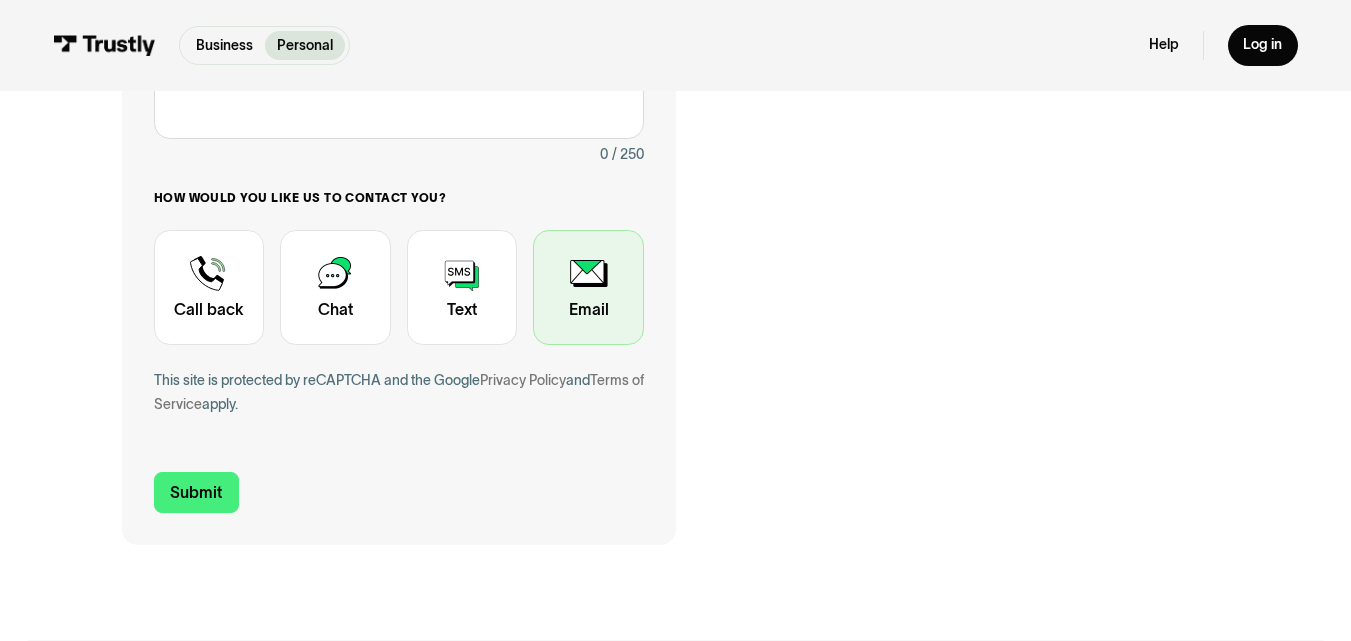 click at bounding box center [588, 287] 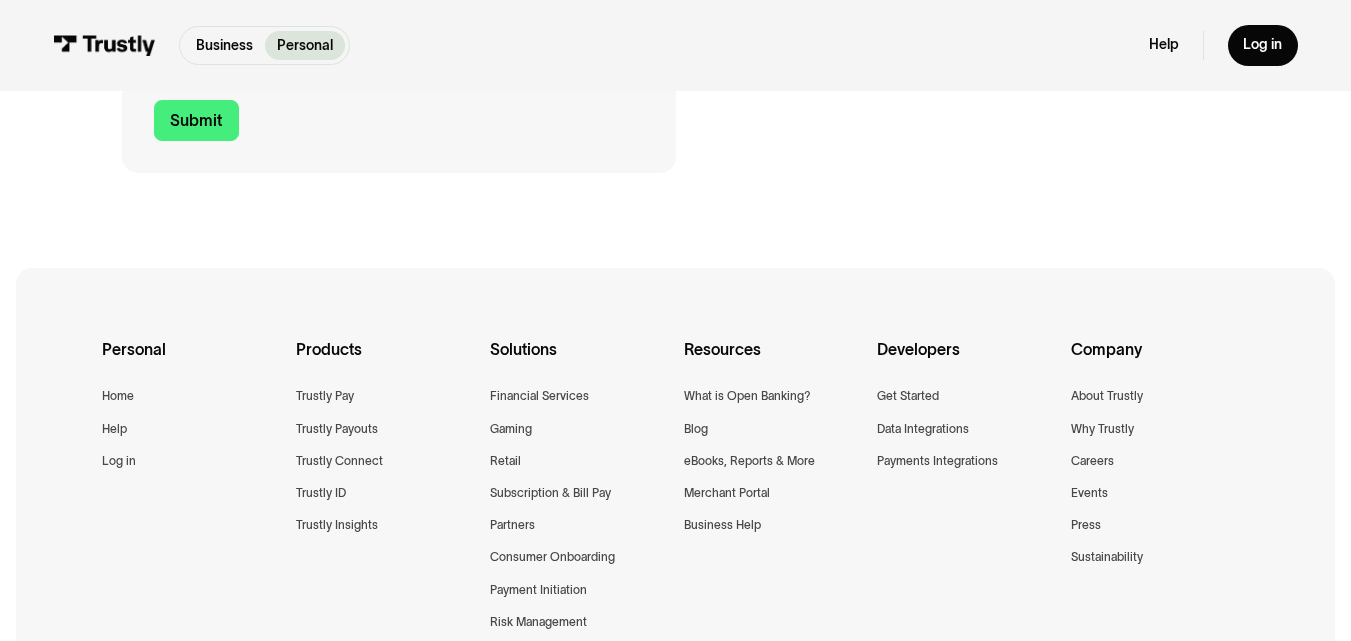 scroll, scrollTop: 920, scrollLeft: 0, axis: vertical 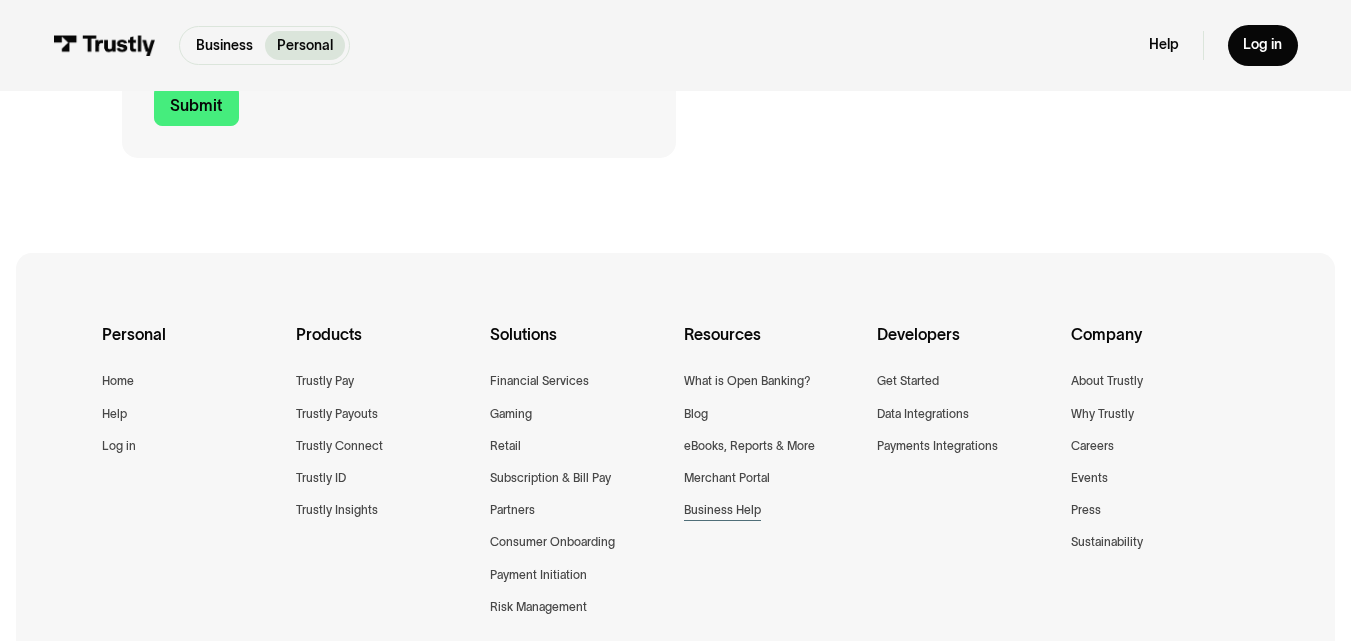 click on "Business Help" at bounding box center (722, 510) 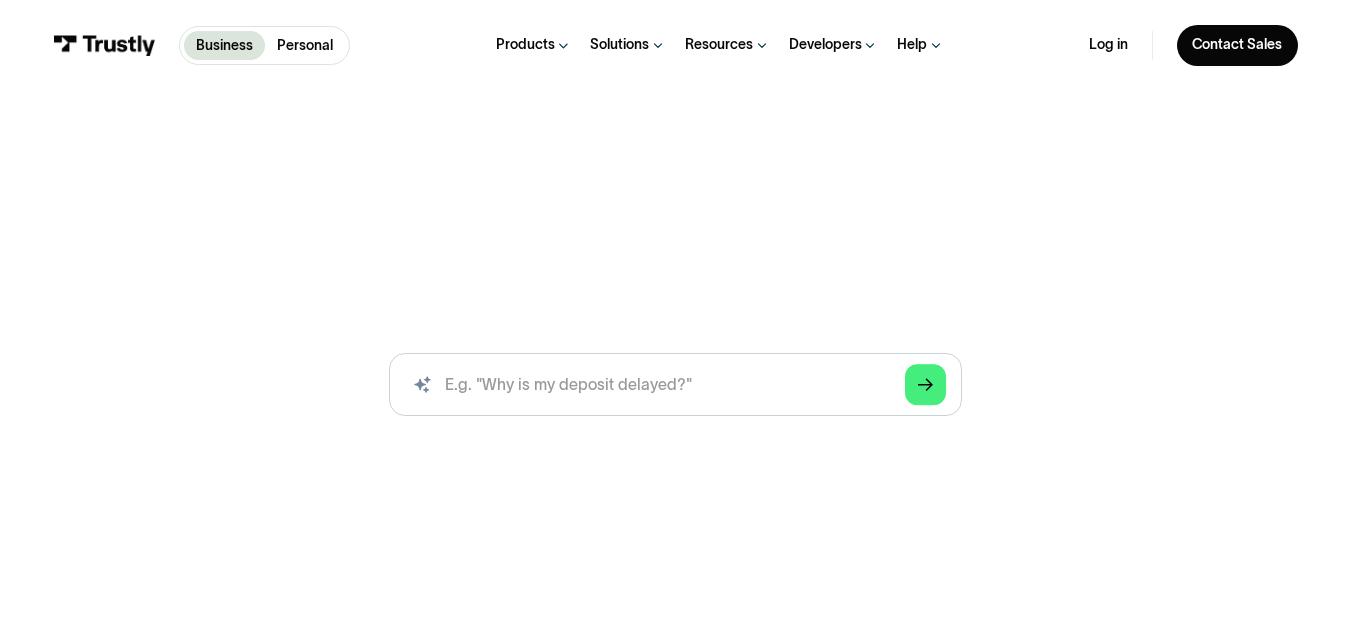 scroll, scrollTop: 0, scrollLeft: 0, axis: both 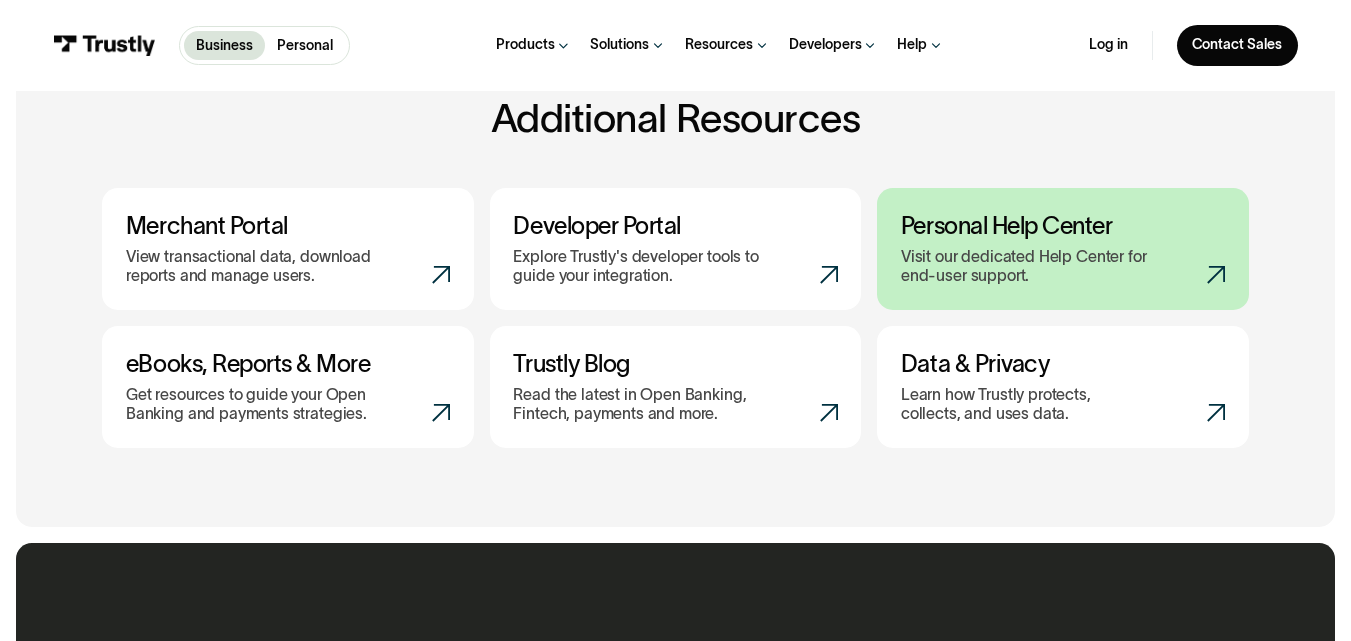 click on "Visit our dedicated Help Center for end-user support." at bounding box center (1036, 267) 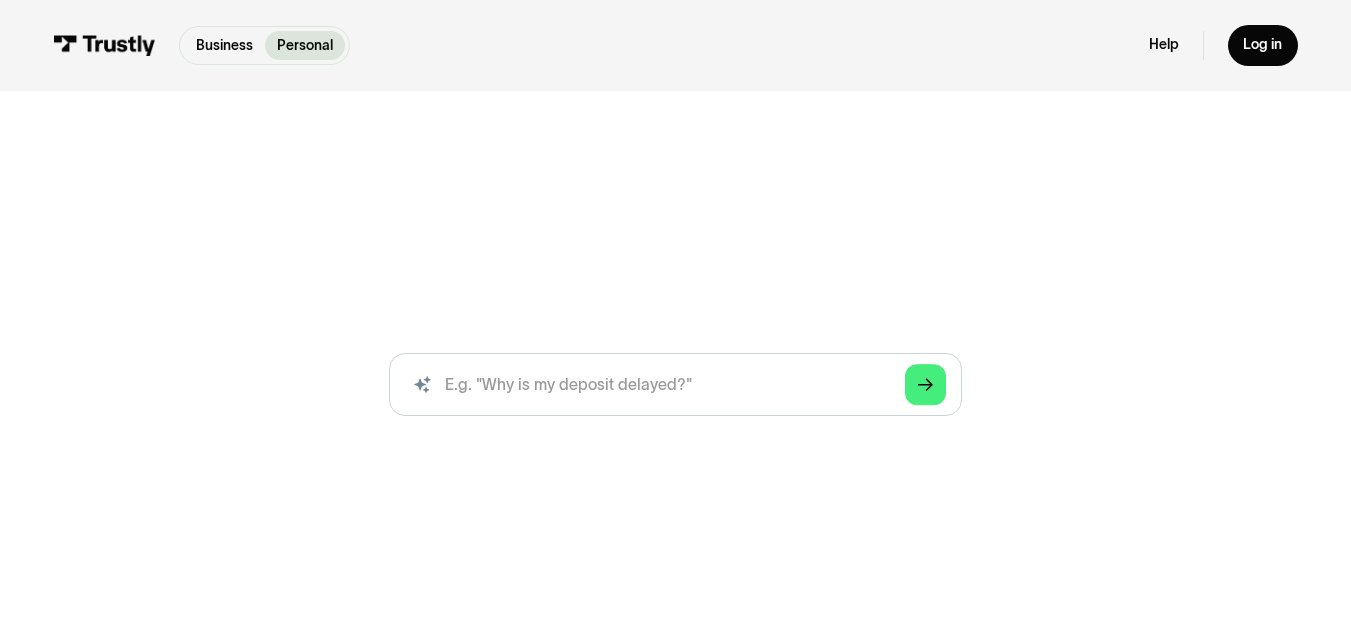 scroll, scrollTop: 0, scrollLeft: 0, axis: both 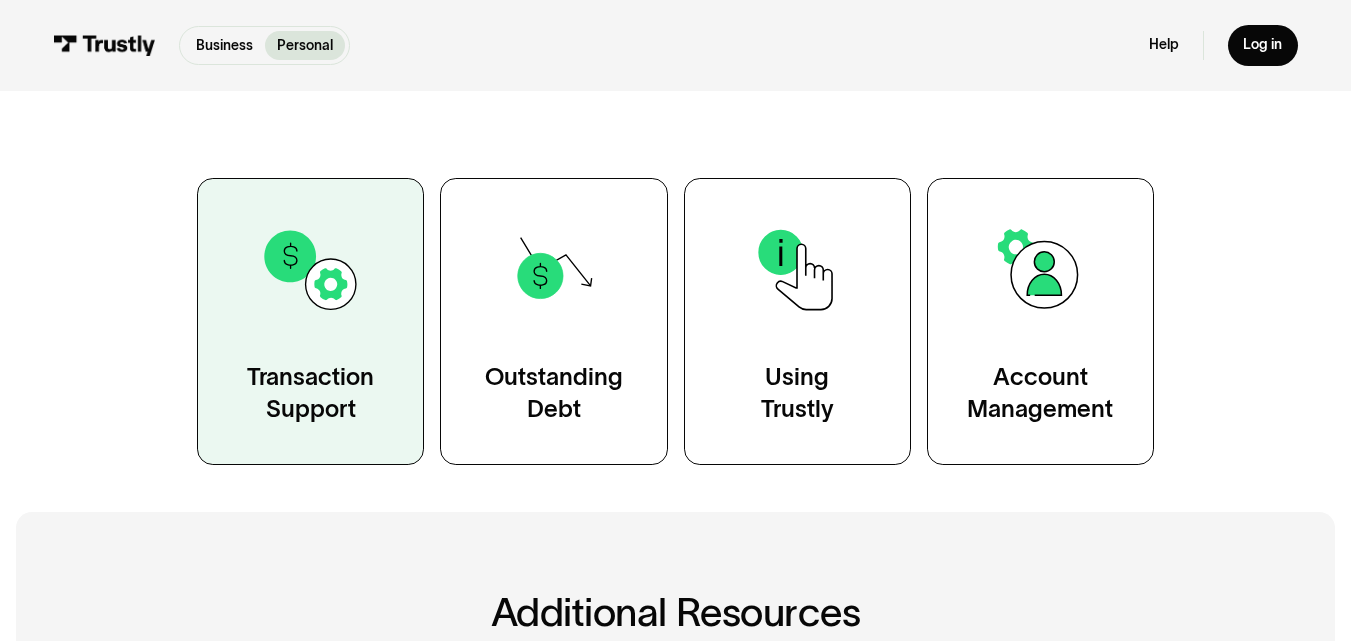 click on "Transaction Support" at bounding box center [310, 321] 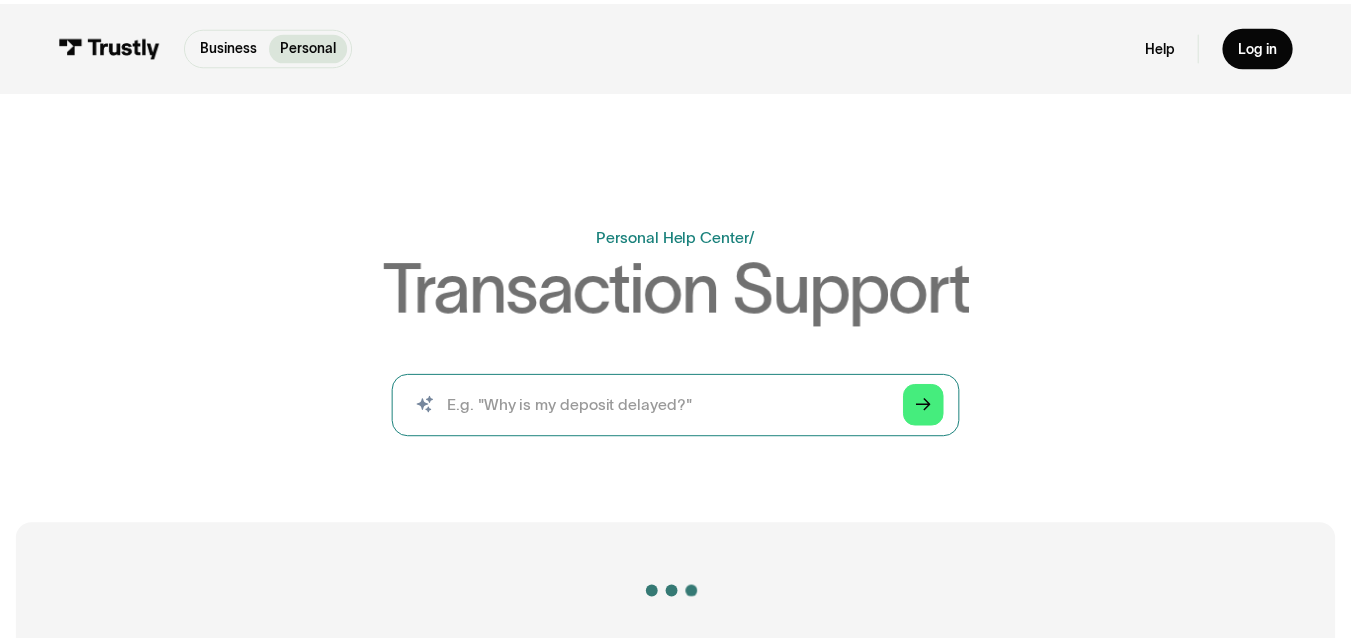 scroll, scrollTop: 0, scrollLeft: 0, axis: both 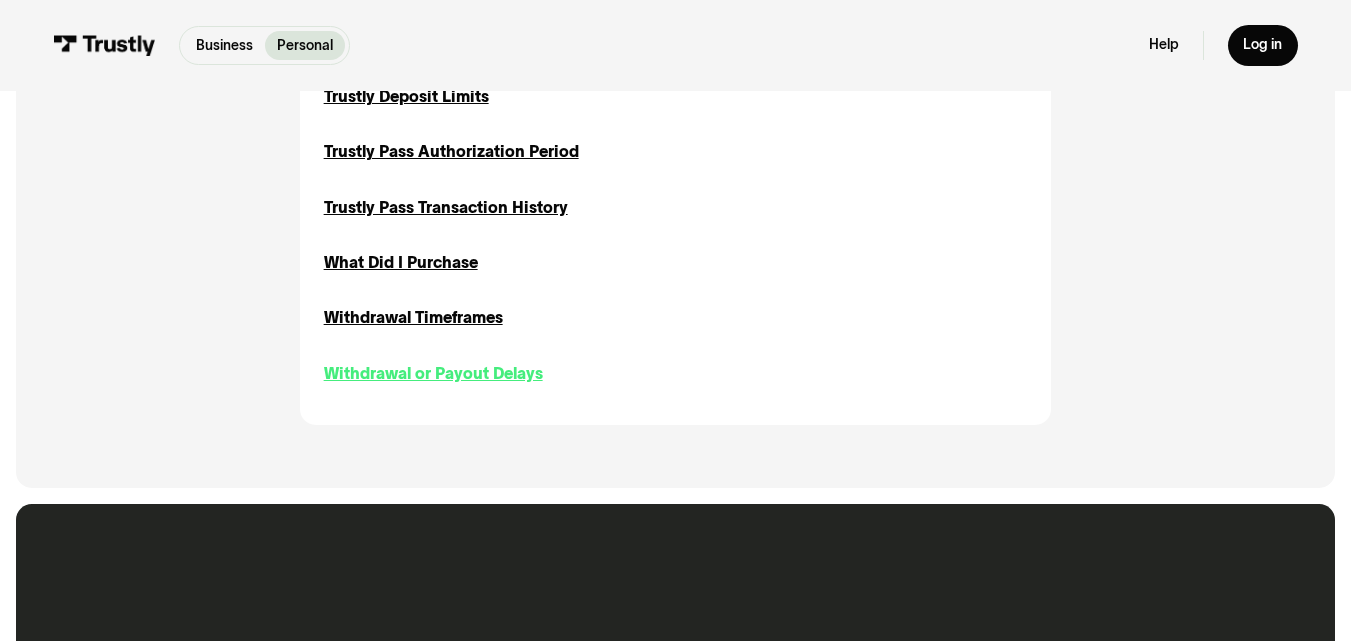 click on "Withdrawal or Payout Delays" at bounding box center [433, 374] 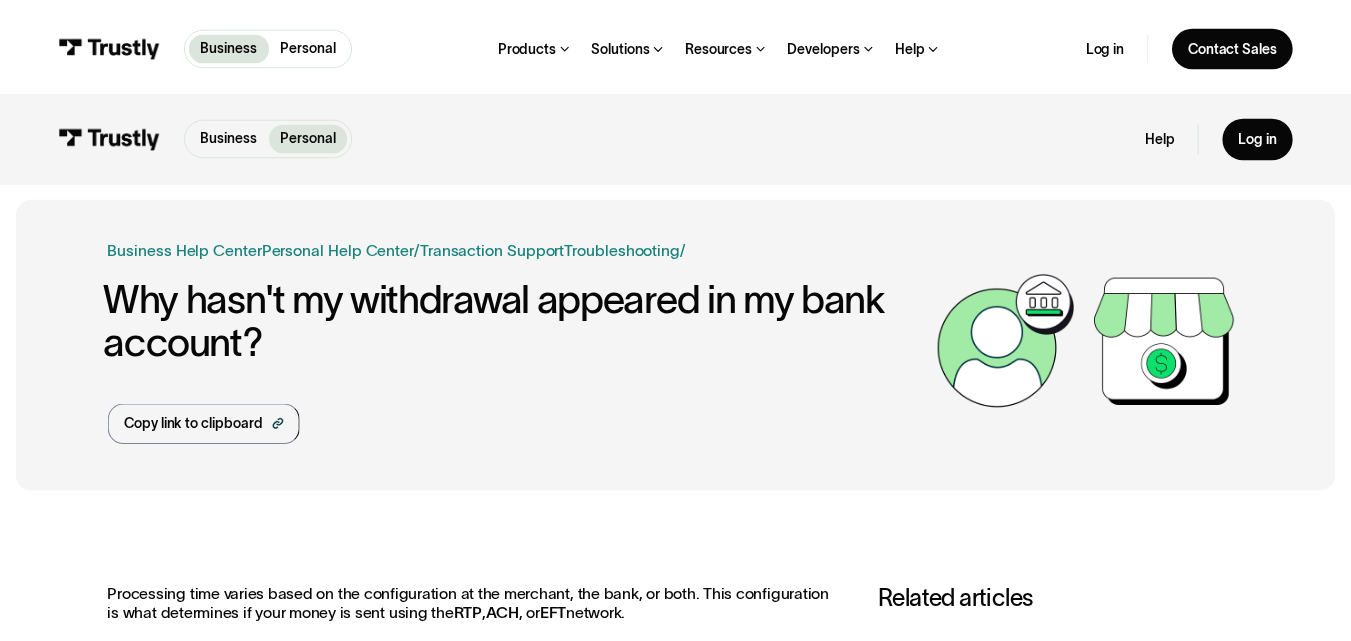 scroll, scrollTop: 0, scrollLeft: 0, axis: both 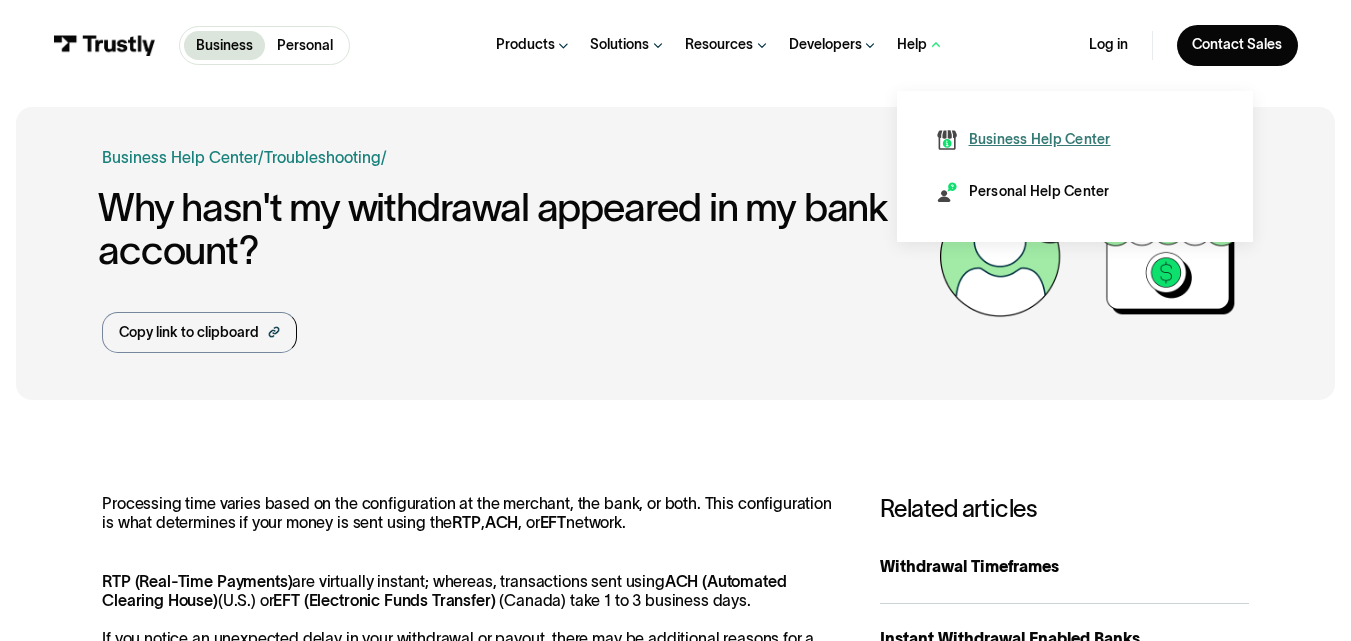 click on "Business Help Center" at bounding box center [1040, 140] 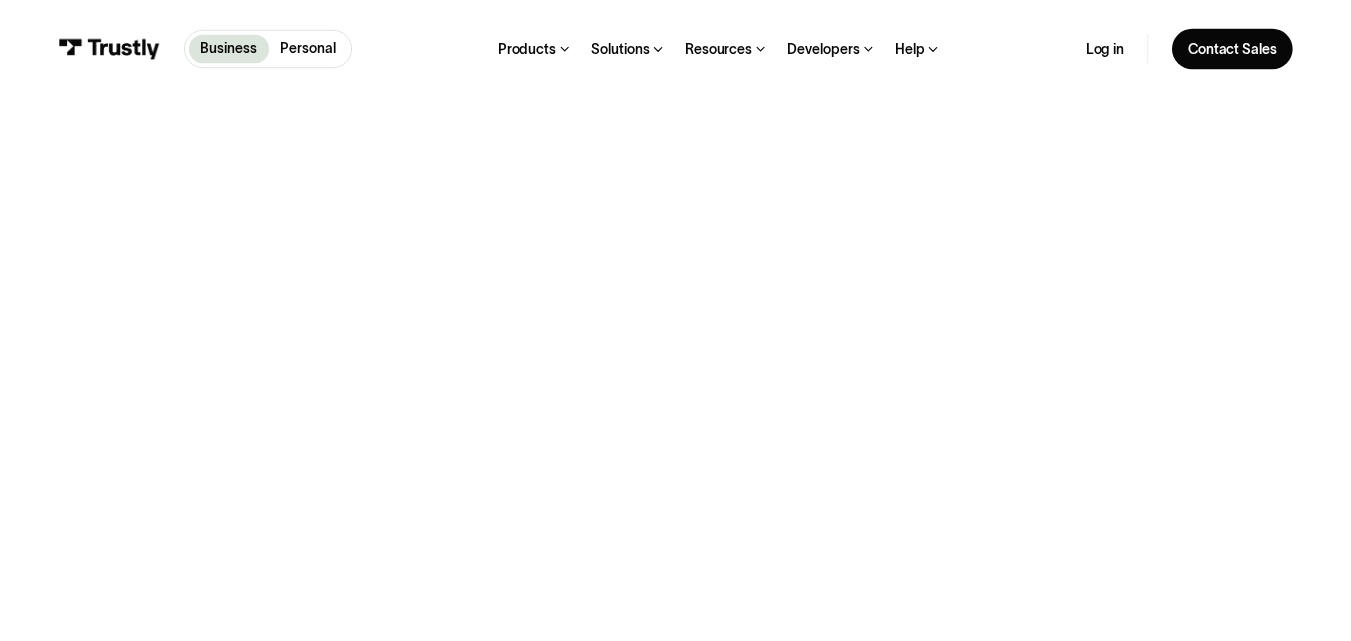 scroll, scrollTop: 0, scrollLeft: 0, axis: both 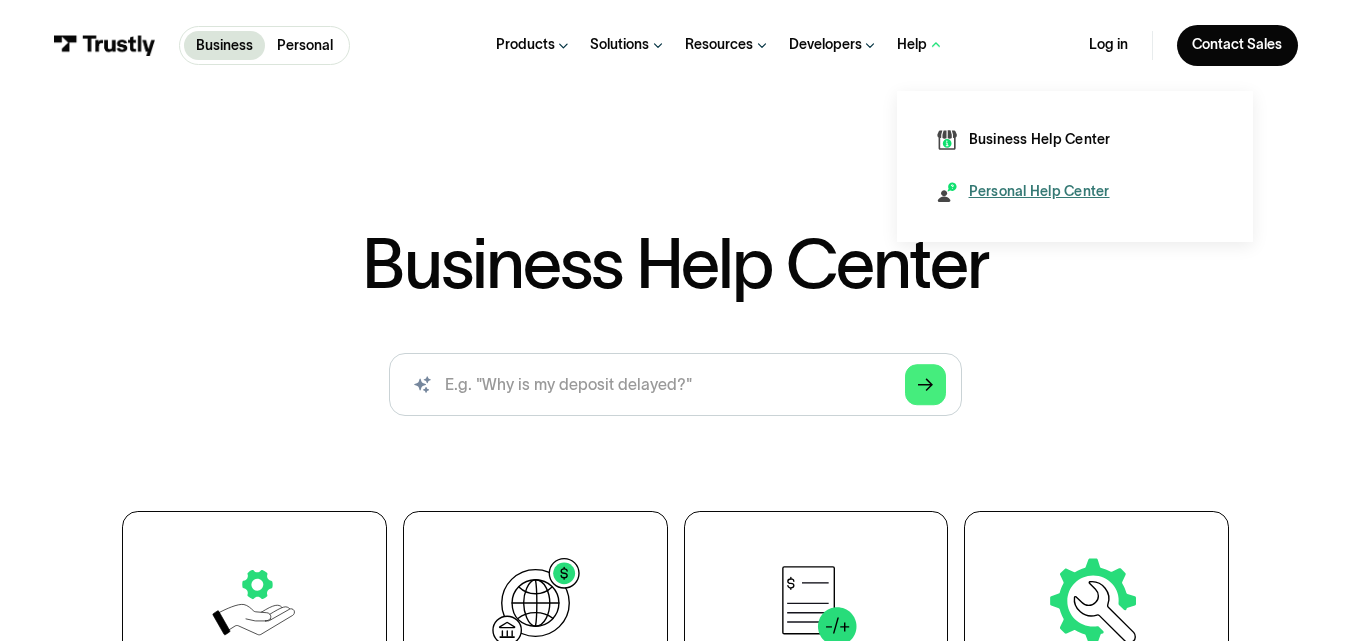click on "Personal Help Center" at bounding box center (1039, 192) 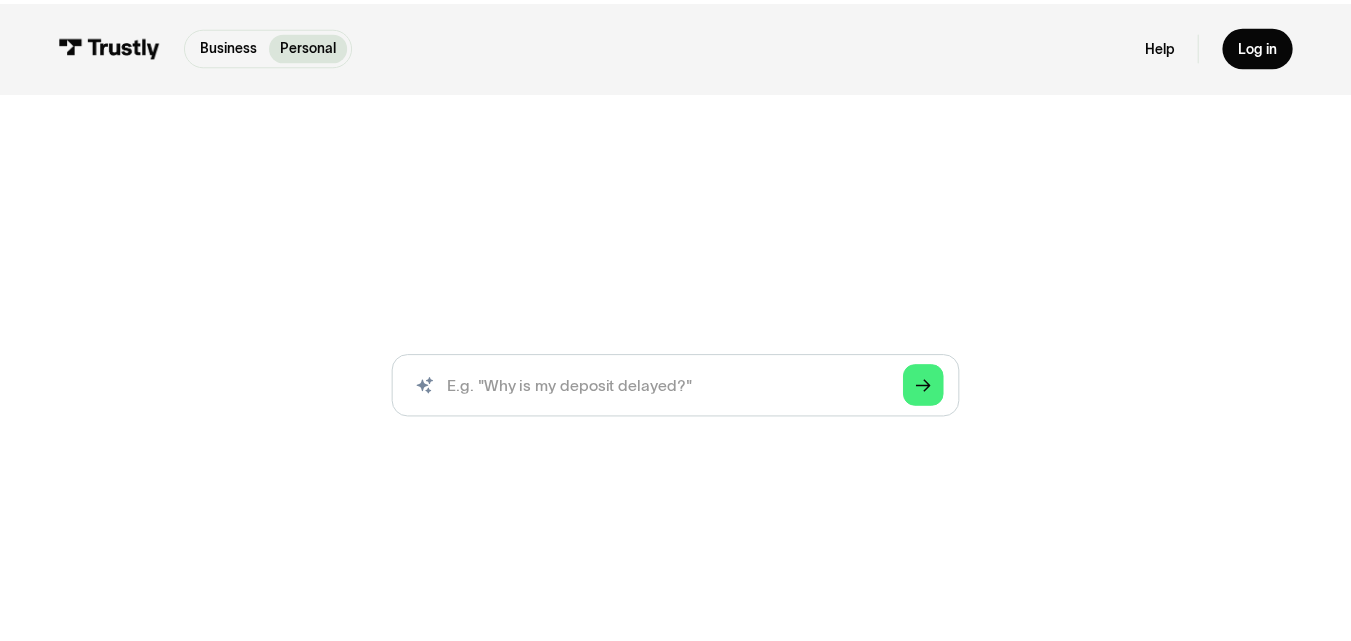 scroll, scrollTop: 0, scrollLeft: 0, axis: both 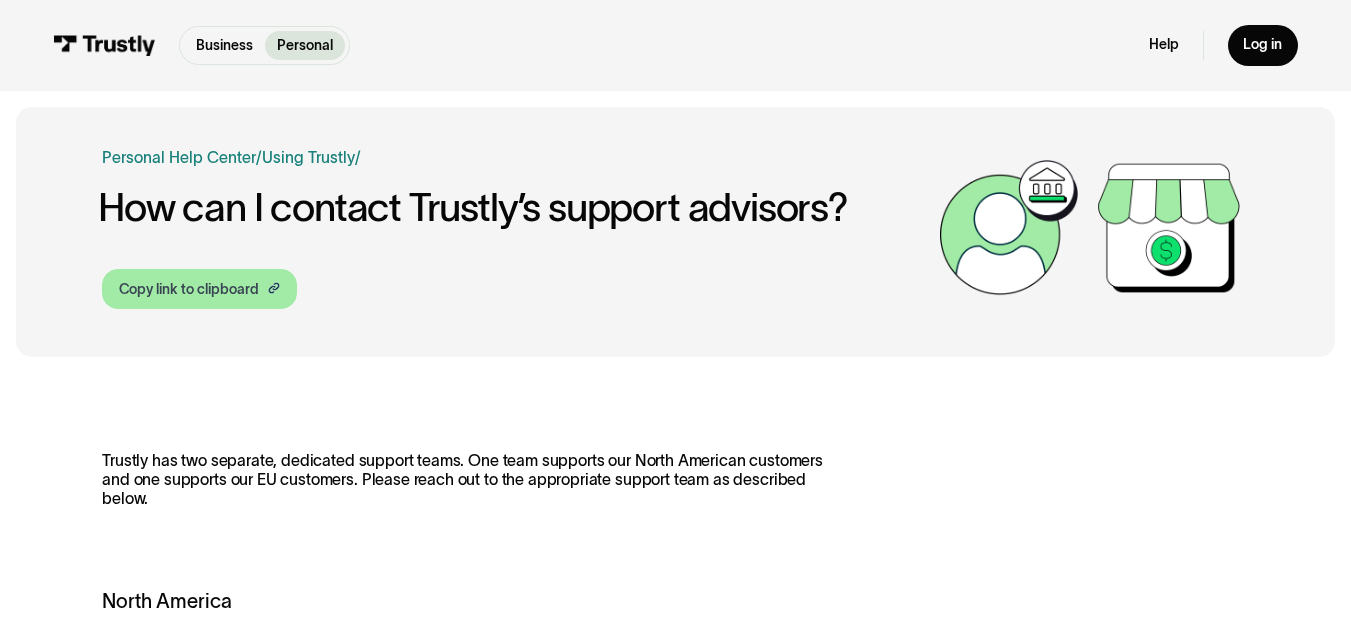 click on "Copy link to clipboard" at bounding box center [189, 289] 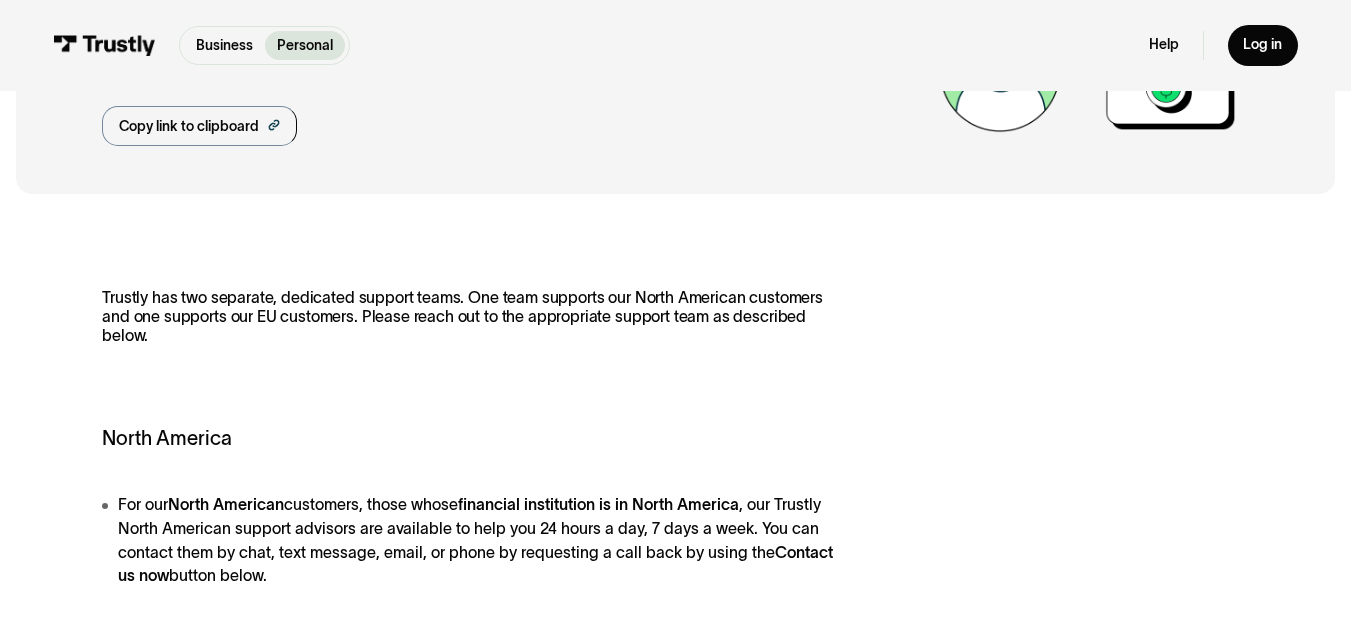 scroll, scrollTop: 0, scrollLeft: 0, axis: both 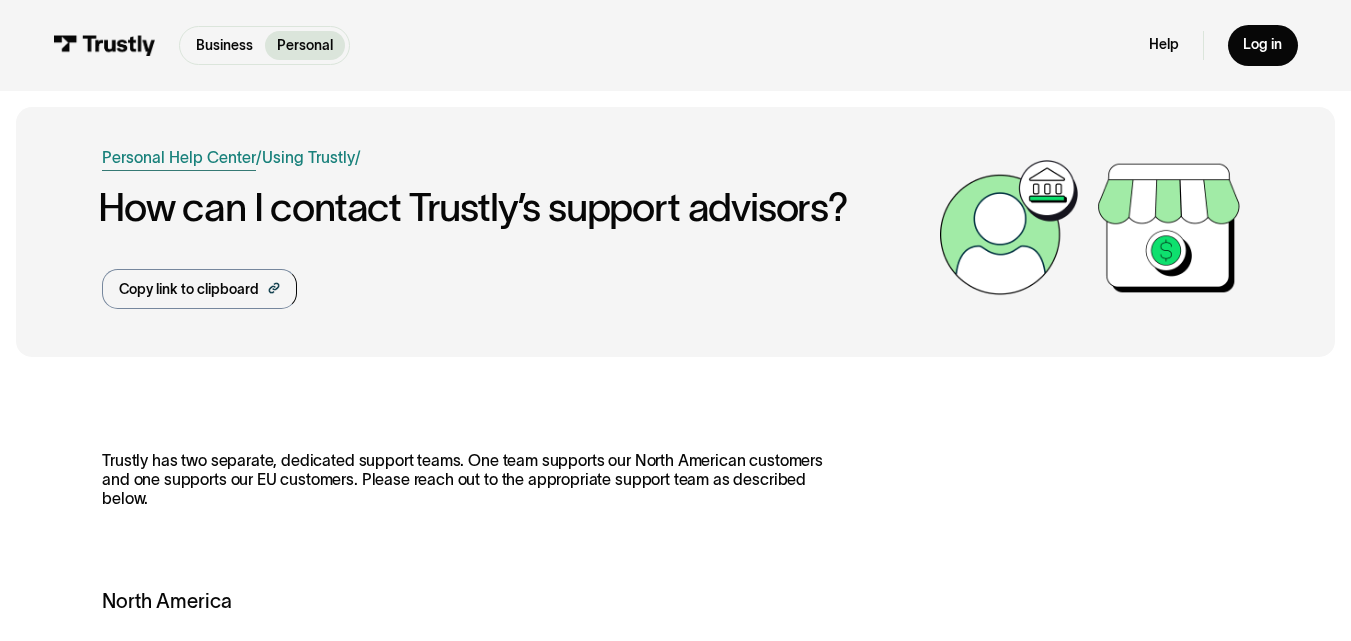 click on "Personal Help Center" at bounding box center [179, 158] 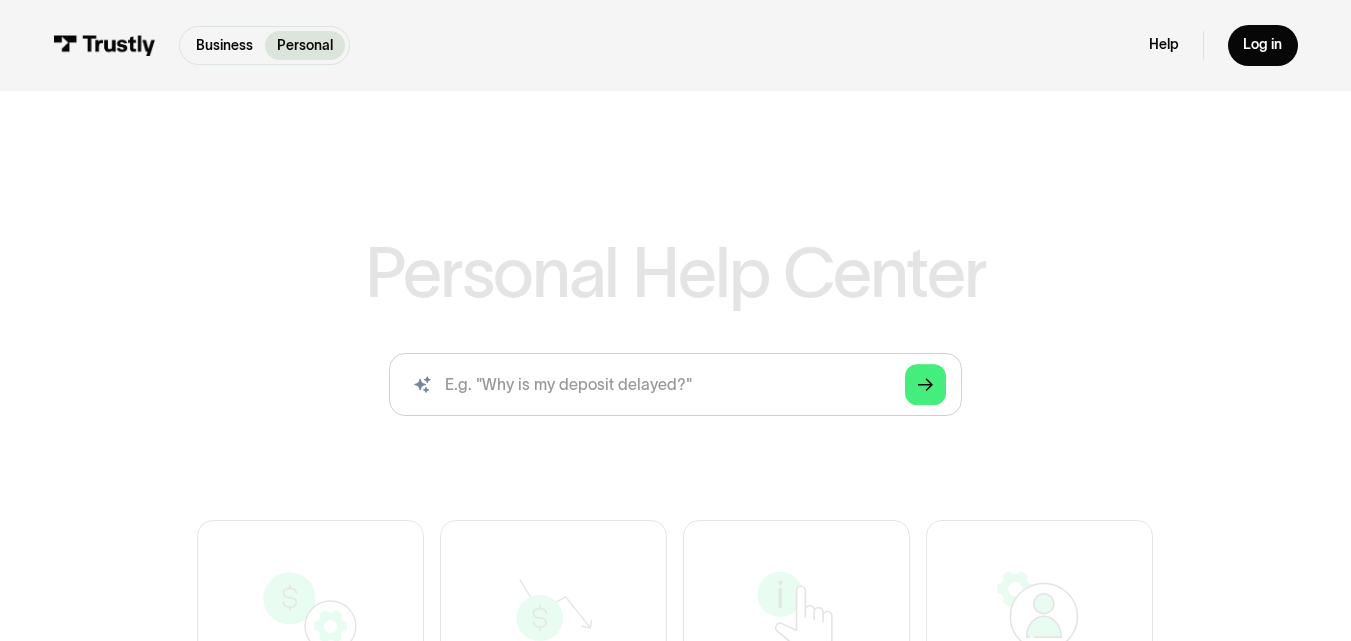 scroll, scrollTop: 0, scrollLeft: 0, axis: both 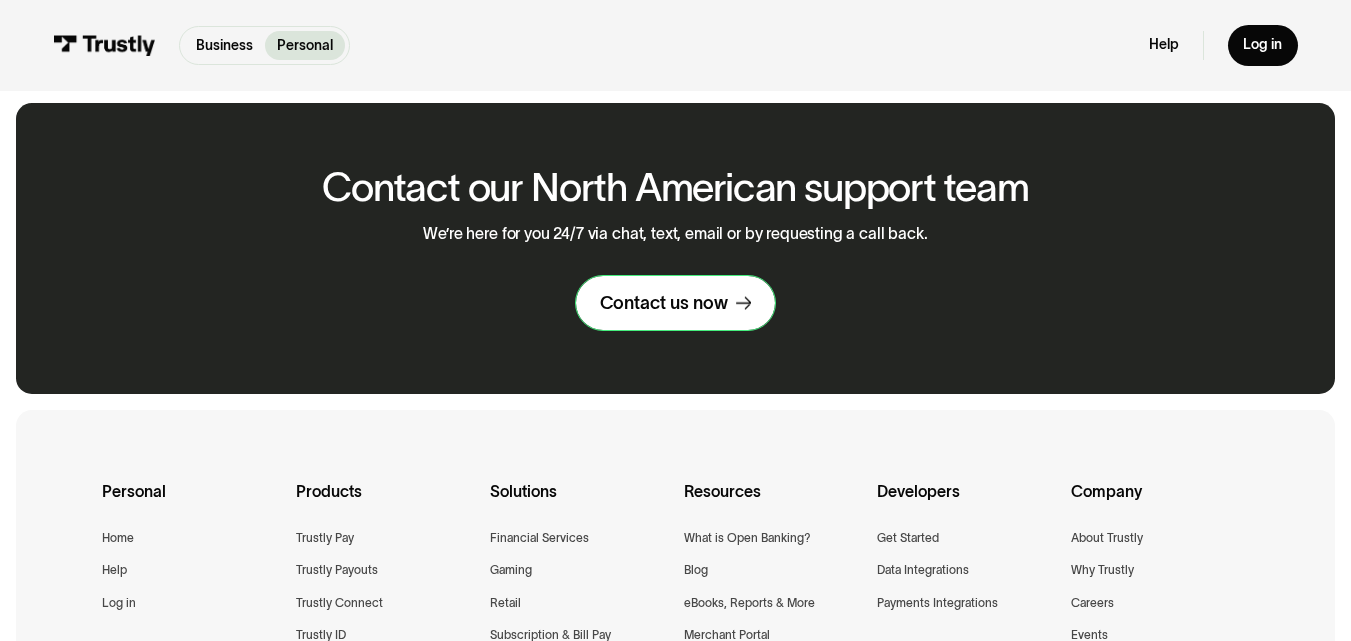 click on "Contact us now" at bounding box center (675, 303) 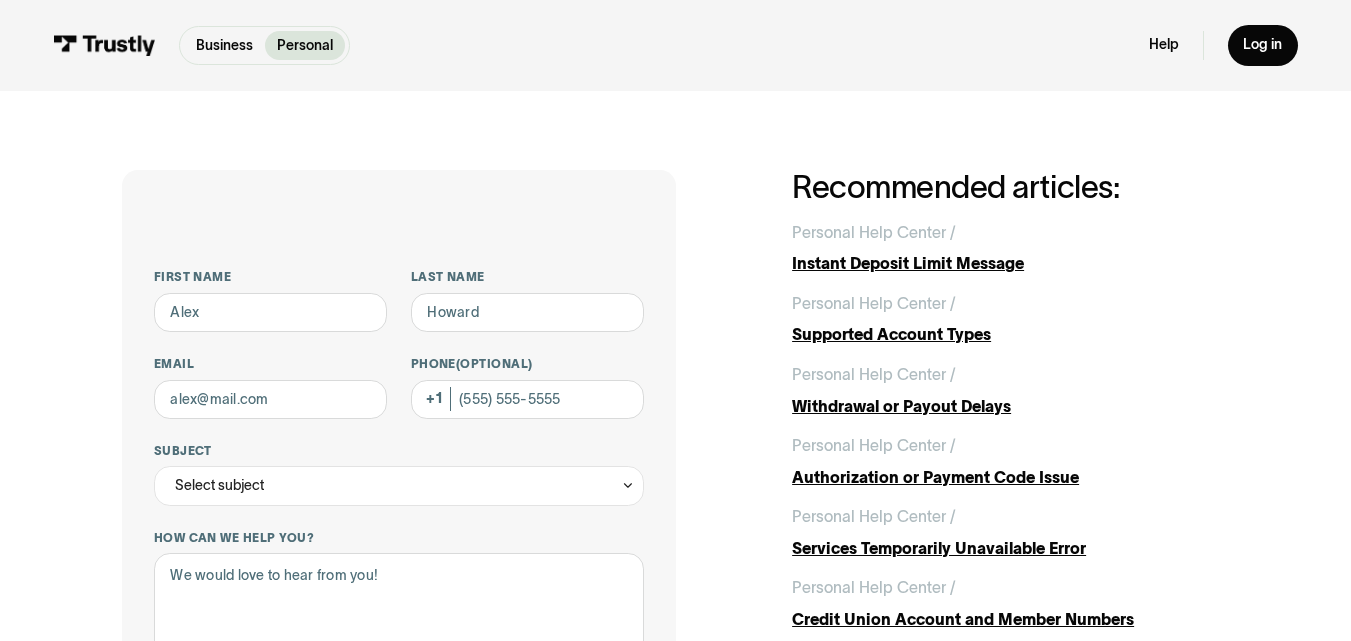 scroll, scrollTop: 0, scrollLeft: 0, axis: both 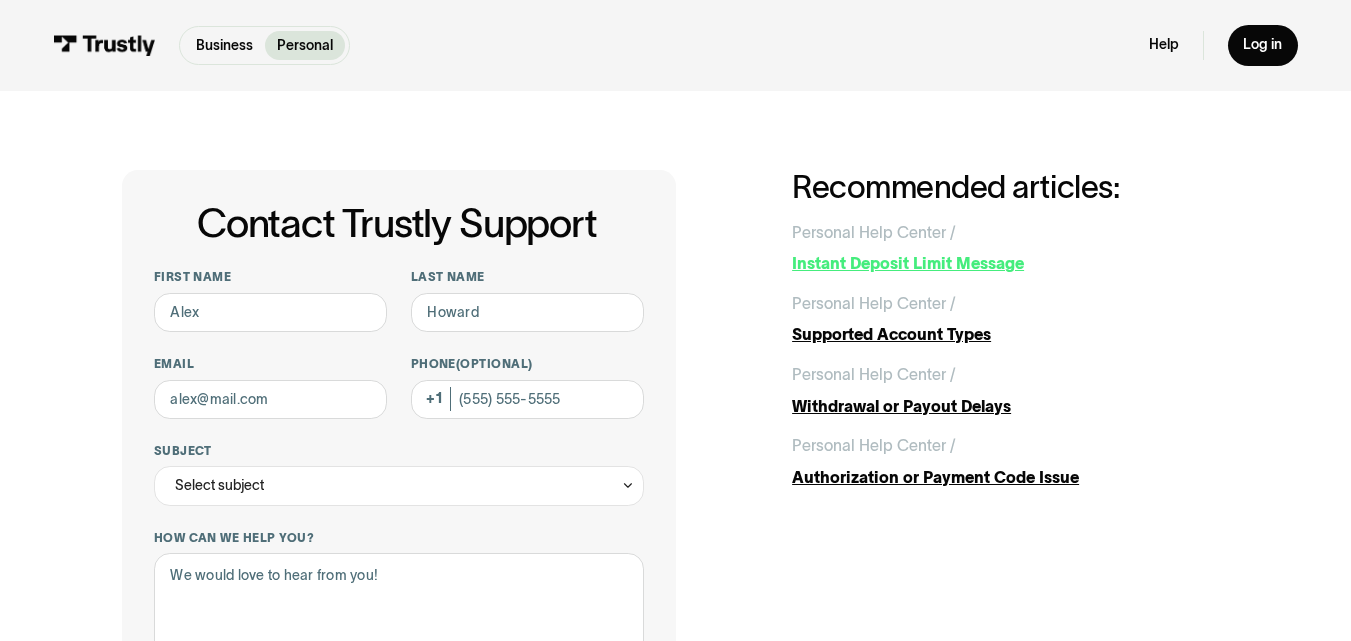 click on "Personal Help Center /" at bounding box center [874, 233] 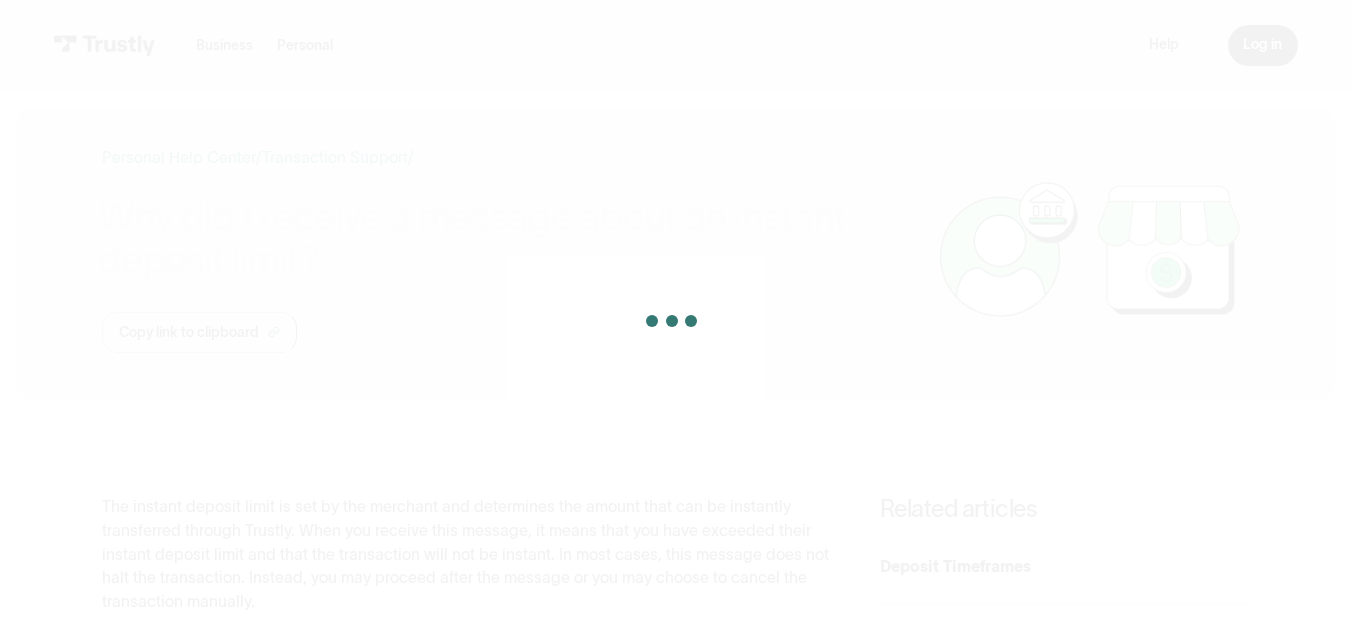scroll, scrollTop: 0, scrollLeft: 0, axis: both 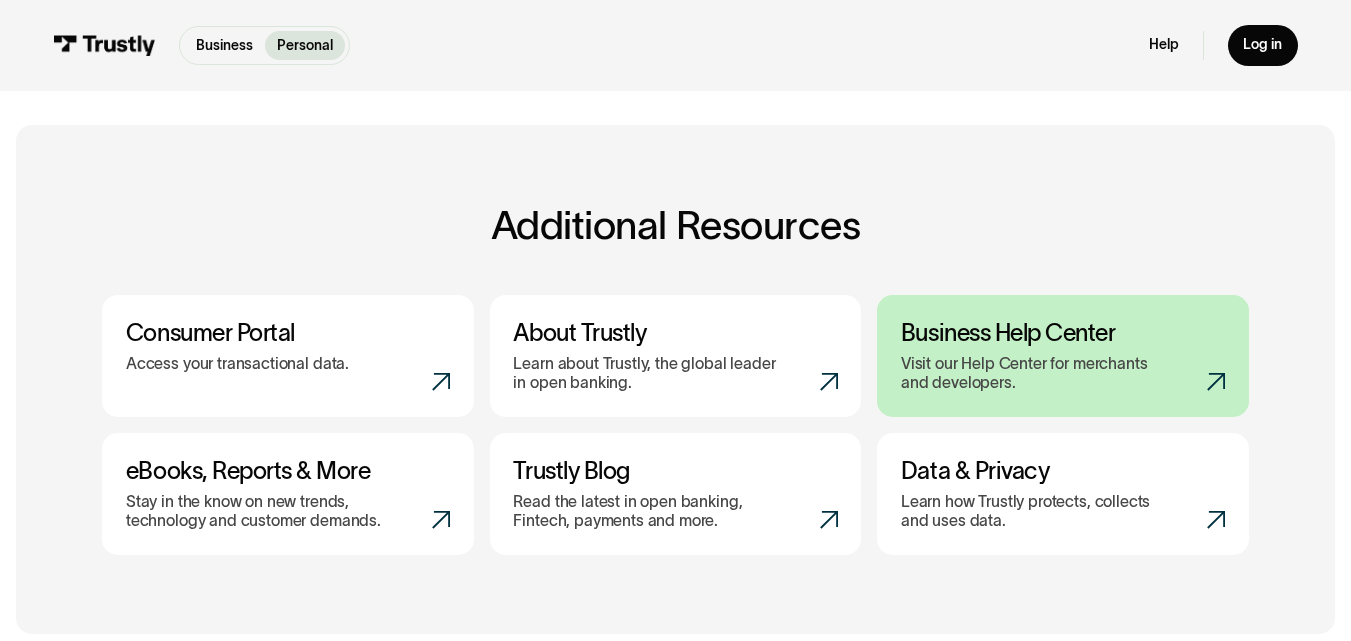 click on "Business Help Center" at bounding box center (1063, 333) 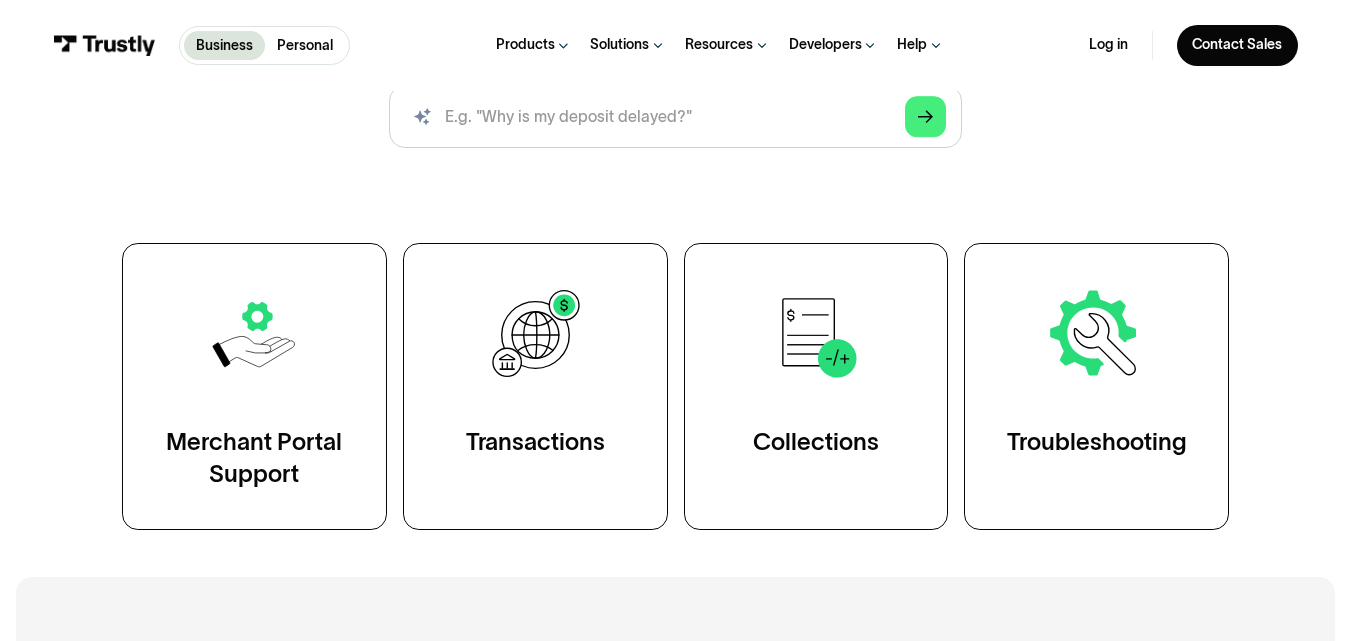 scroll, scrollTop: 373, scrollLeft: 0, axis: vertical 